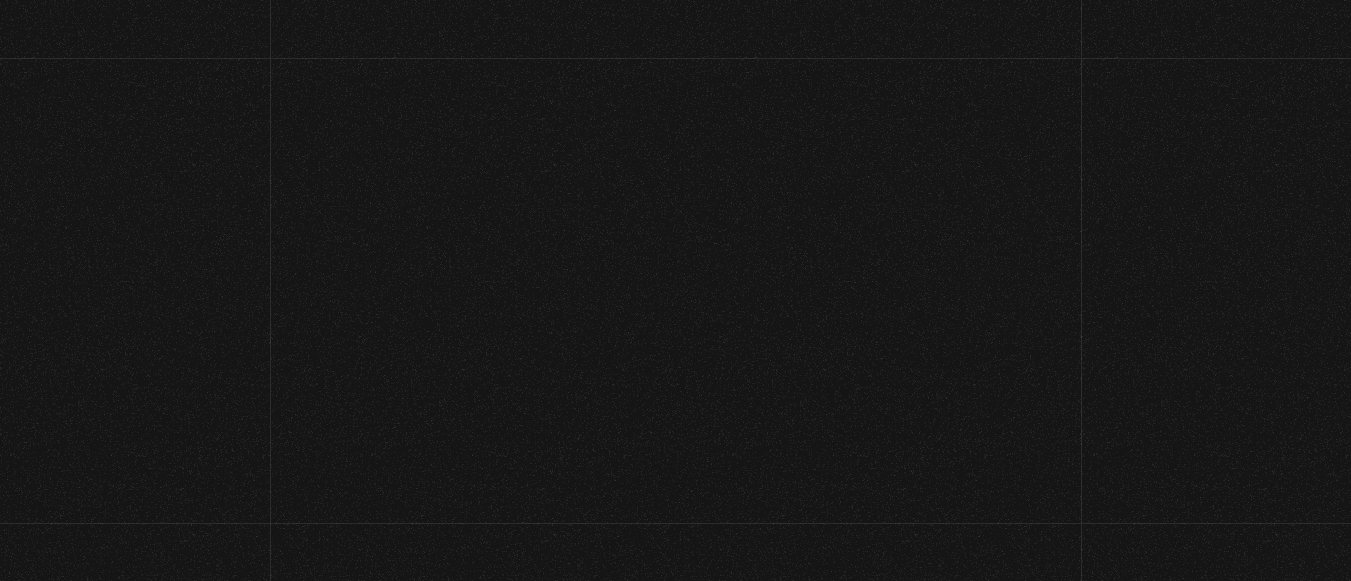 scroll, scrollTop: 0, scrollLeft: 0, axis: both 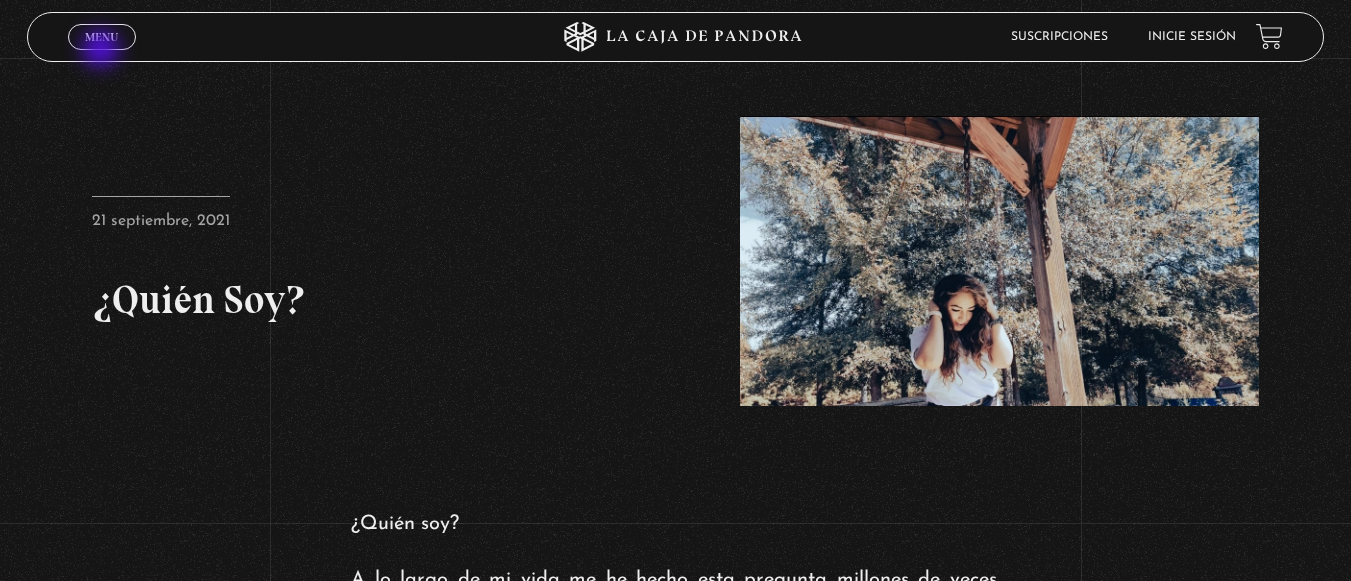 click on "Menu Cerrar" at bounding box center [270, 37] 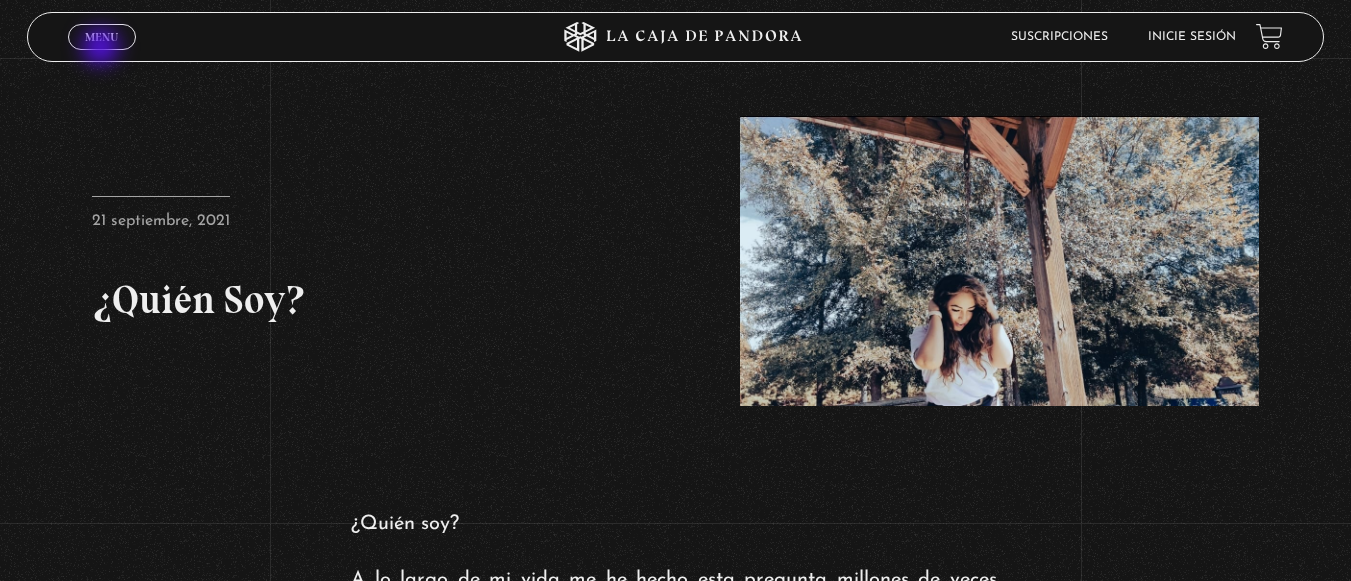 click on "Menu Cerrar" at bounding box center [270, 37] 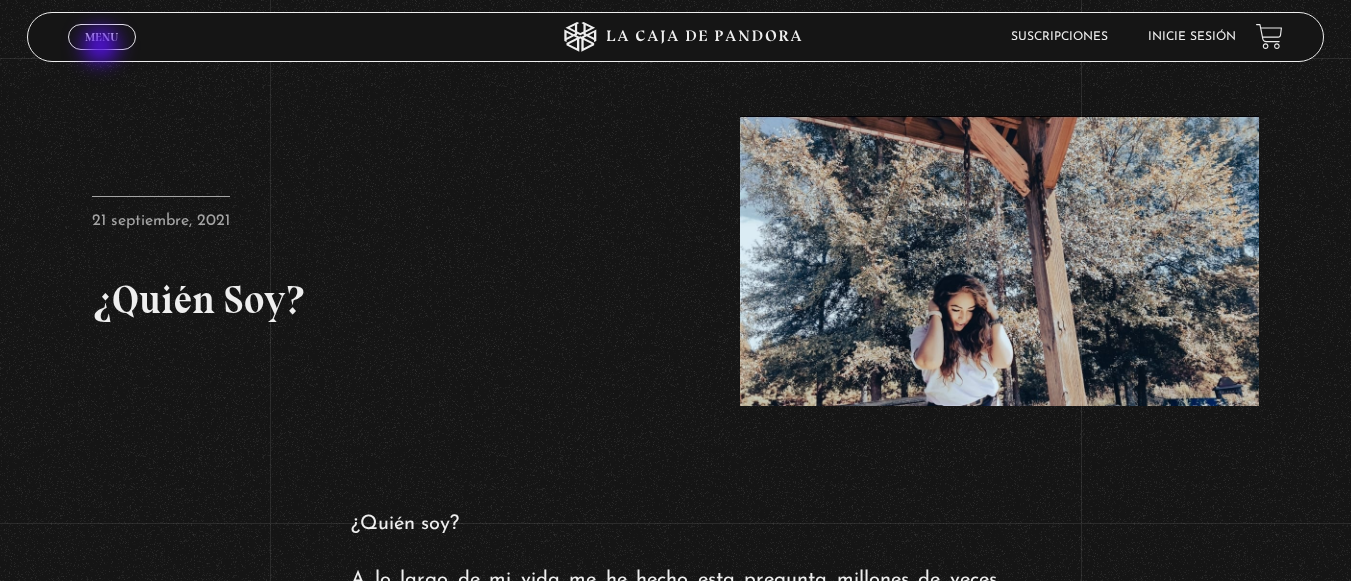 click on "Cerrar" at bounding box center (101, 54) 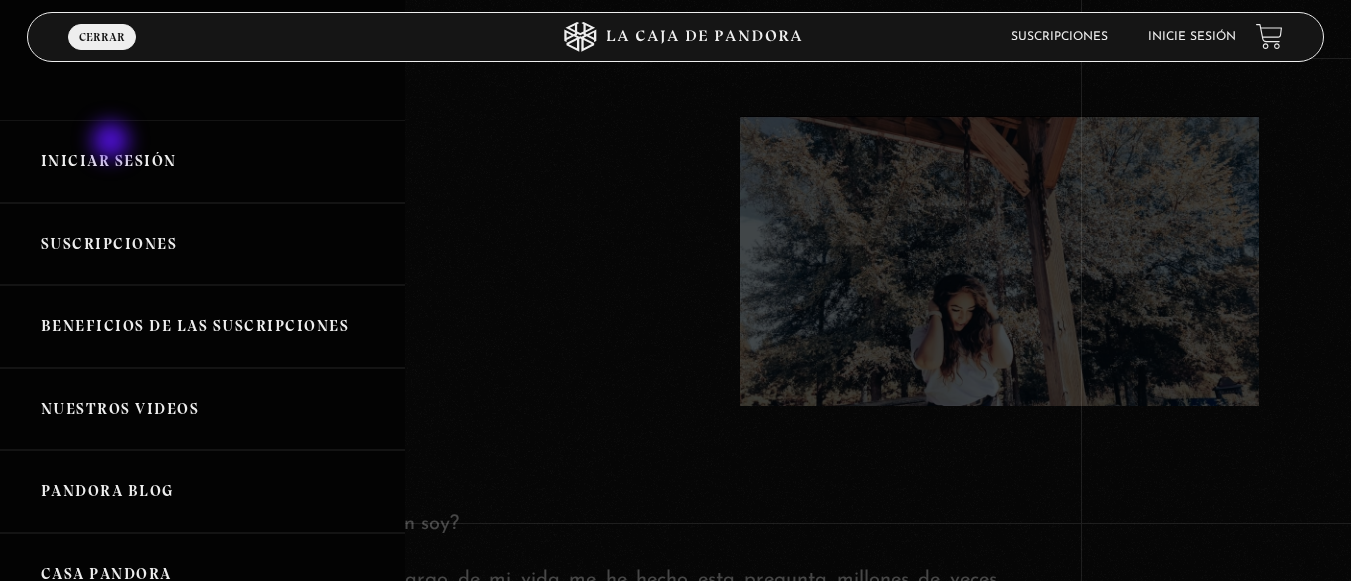 click on "Iniciar Sesión" at bounding box center (202, 161) 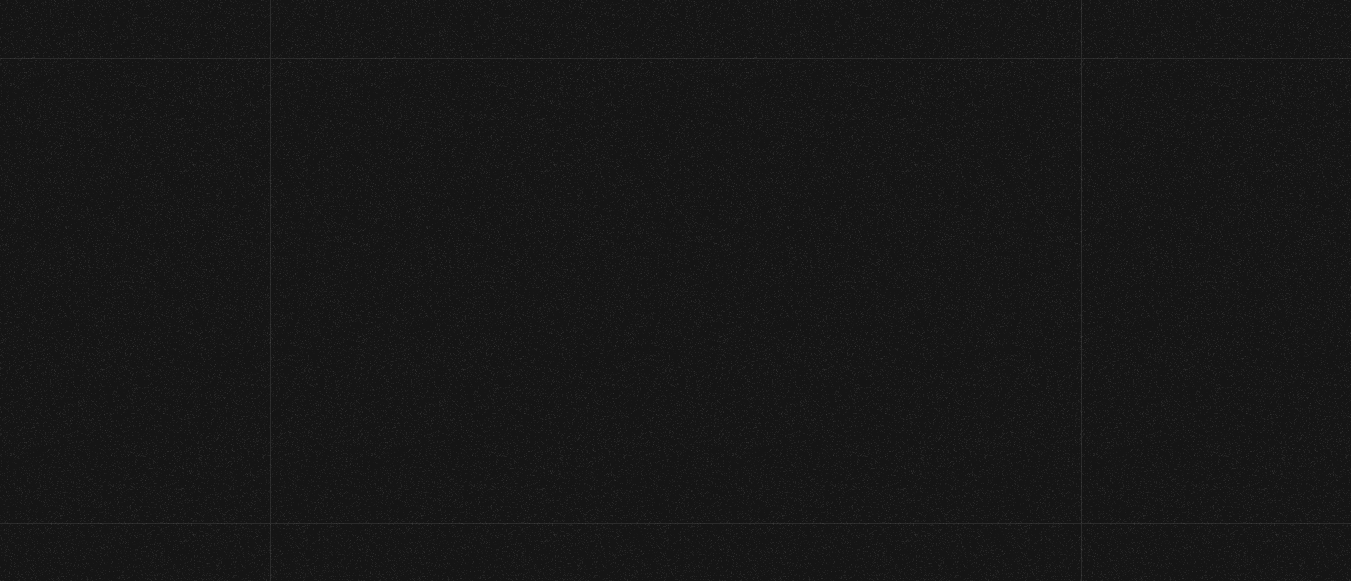scroll, scrollTop: 0, scrollLeft: 0, axis: both 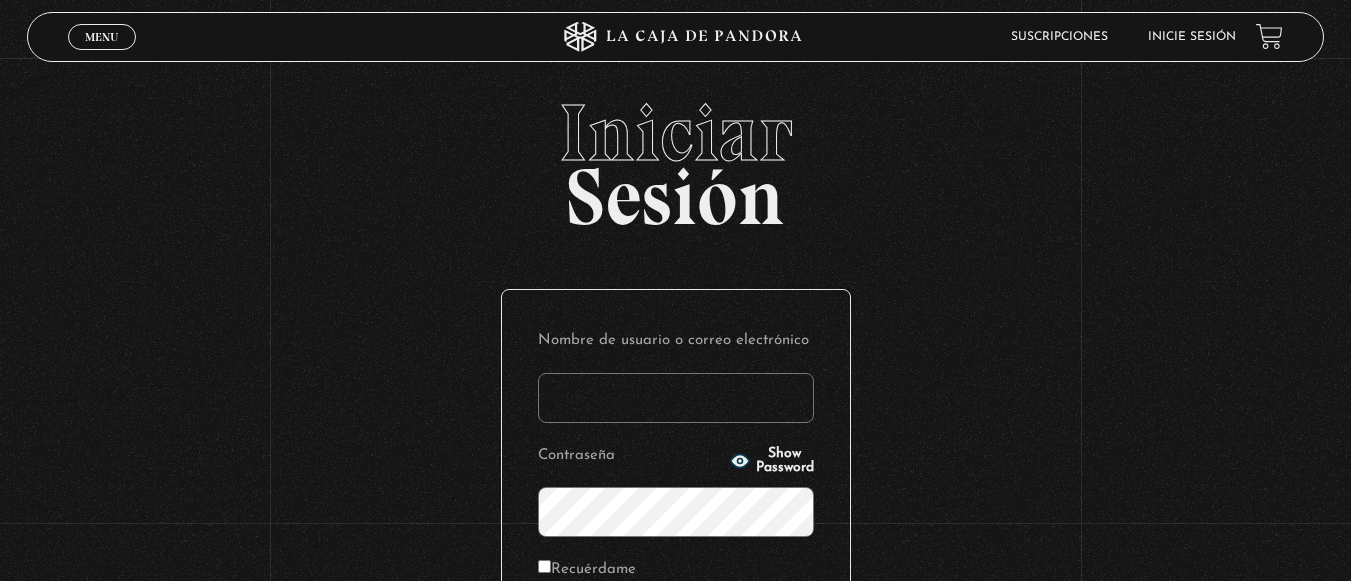 type on "PKE" 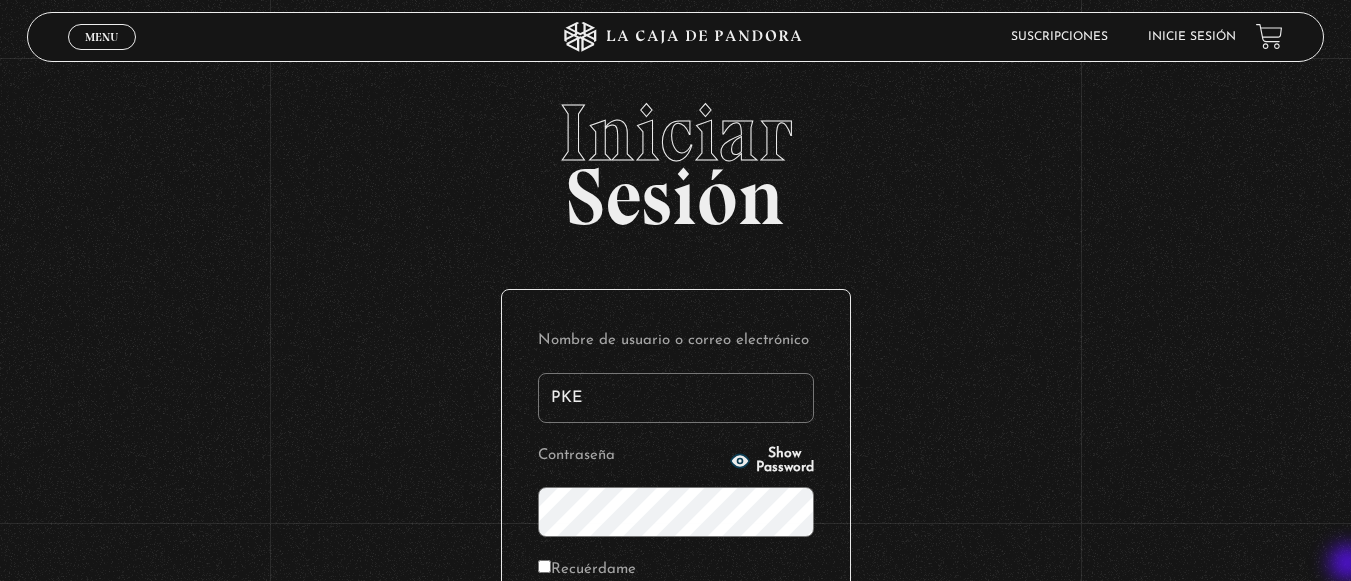 click on "Iniciar Sesión   Nombre de usuario o correo electrónico   [USERNAME]   Contraseña         Show Password    Recuérdame   Acceder         Lost Password?" at bounding box center (675, 476) 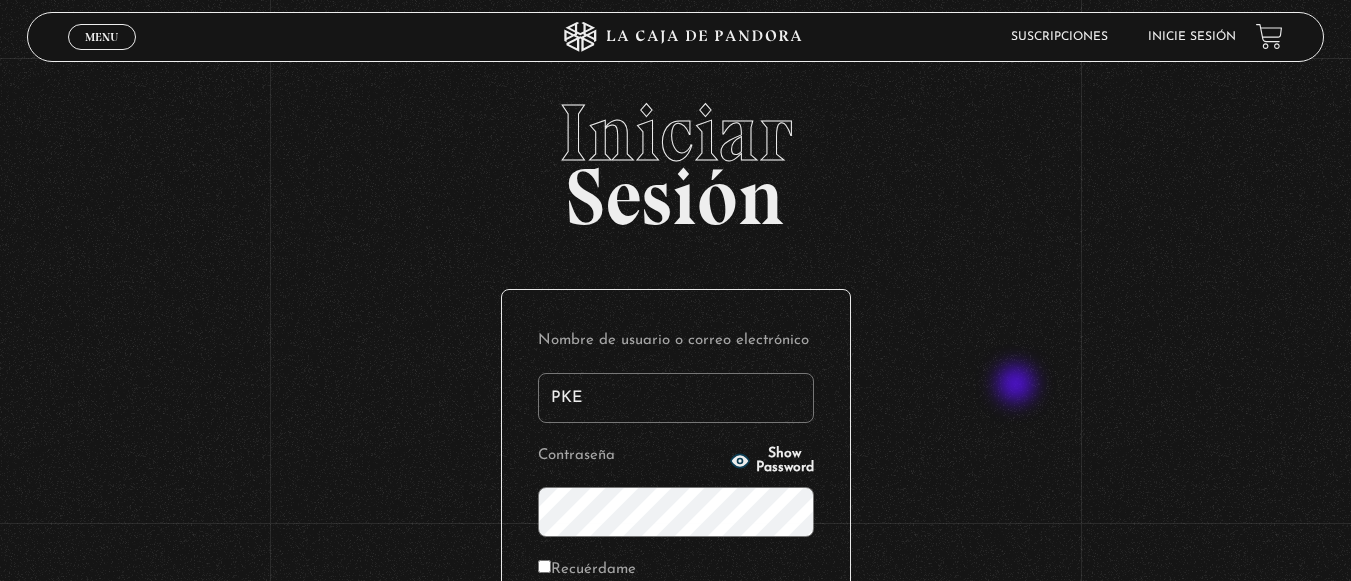 click on "Iniciar Sesión   Nombre de usuario o correo electrónico   [USERNAME]   Contraseña         Show Password    Recuérdame   Acceder         Lost Password?" at bounding box center (675, 476) 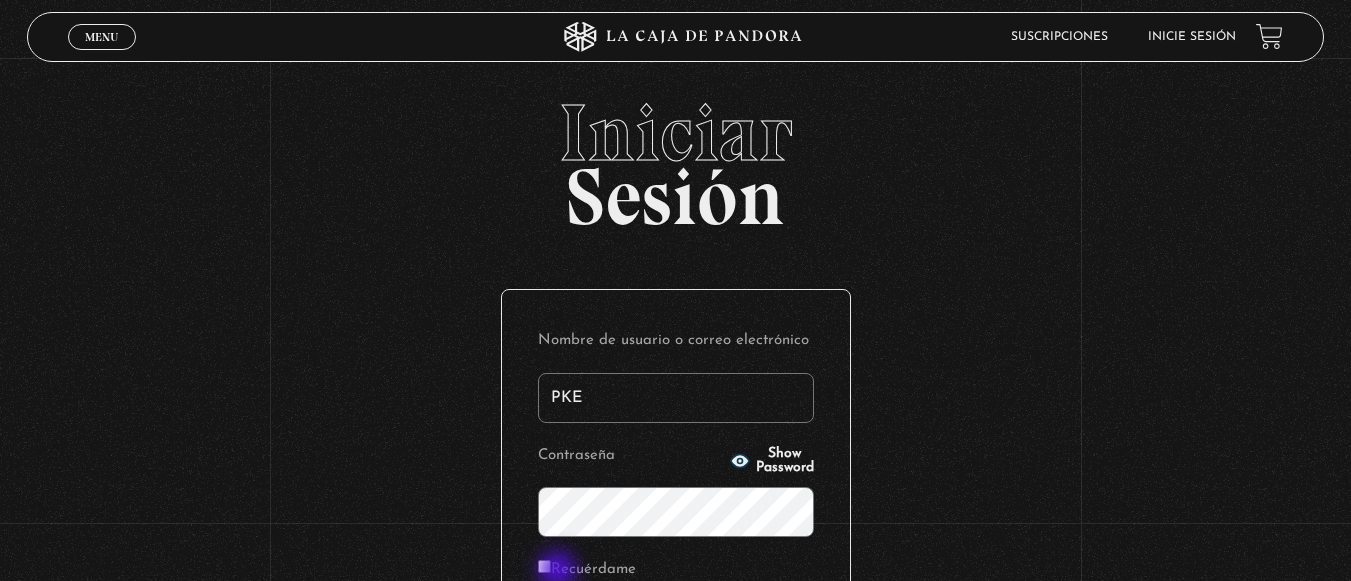 click on "Recuérdame" at bounding box center [587, 570] 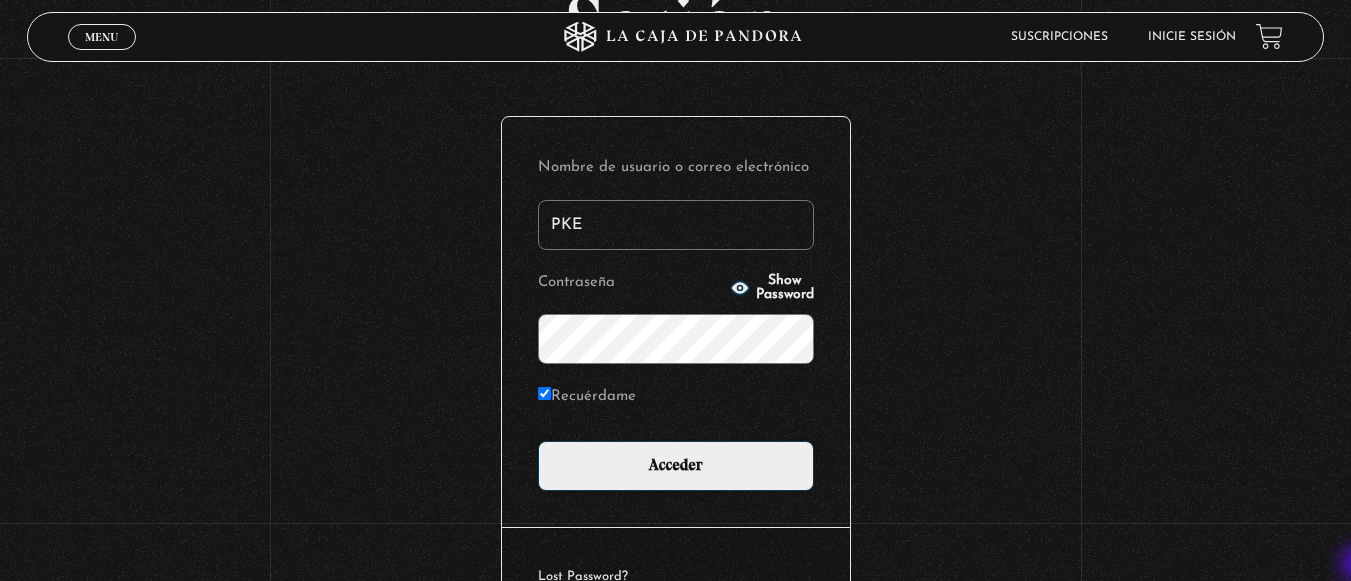 scroll, scrollTop: 253, scrollLeft: 0, axis: vertical 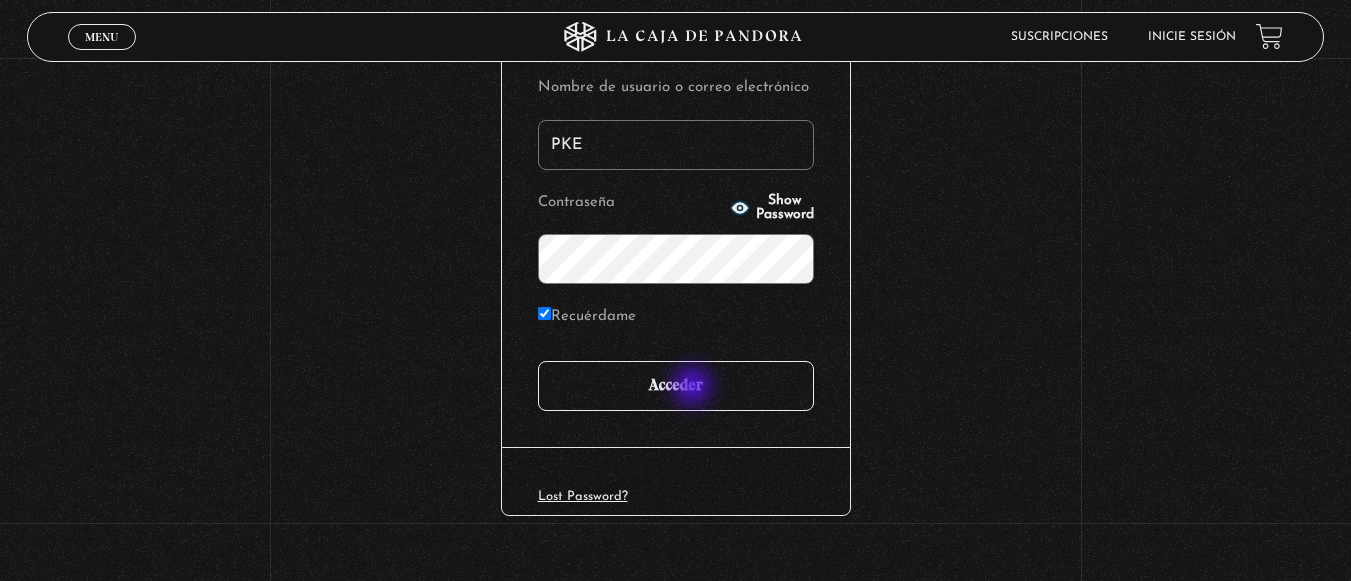 click on "Acceder" at bounding box center [676, 386] 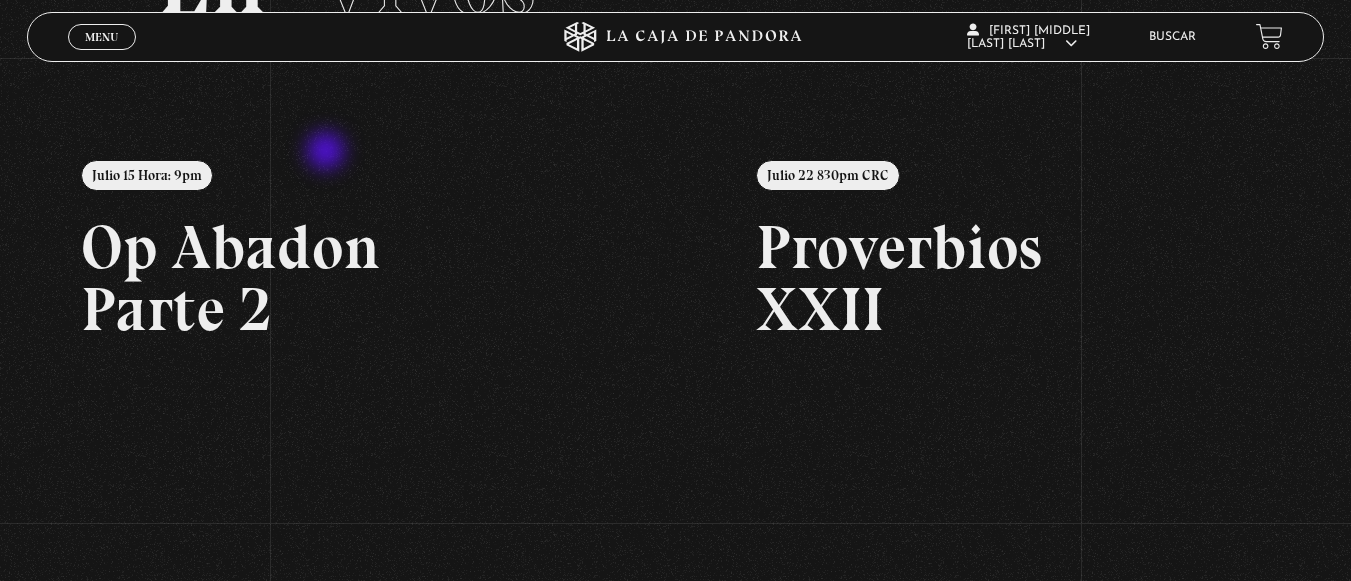 scroll, scrollTop: 93, scrollLeft: 0, axis: vertical 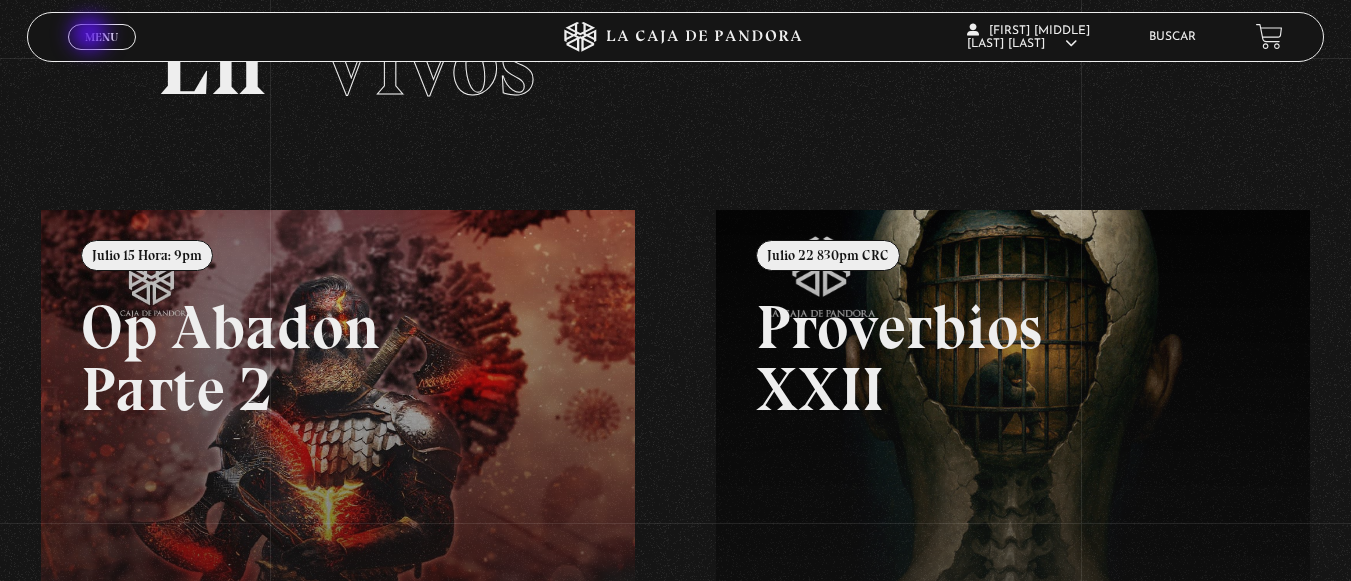 click on "Menu" at bounding box center [101, 37] 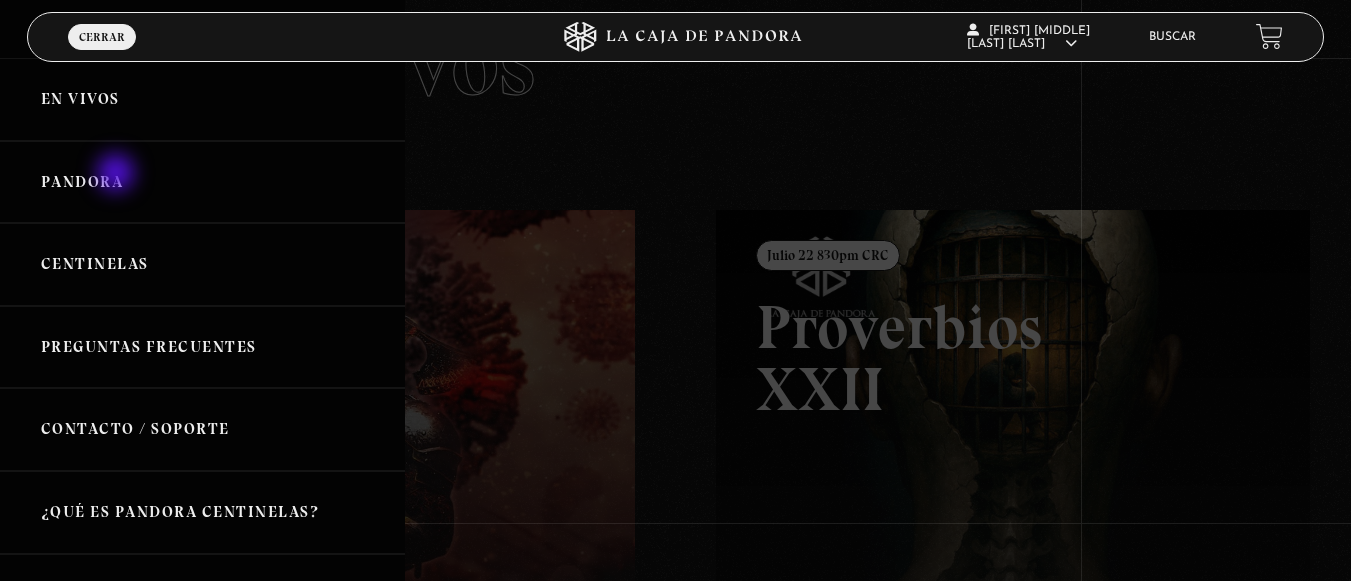 click on "Pandora" at bounding box center [202, 182] 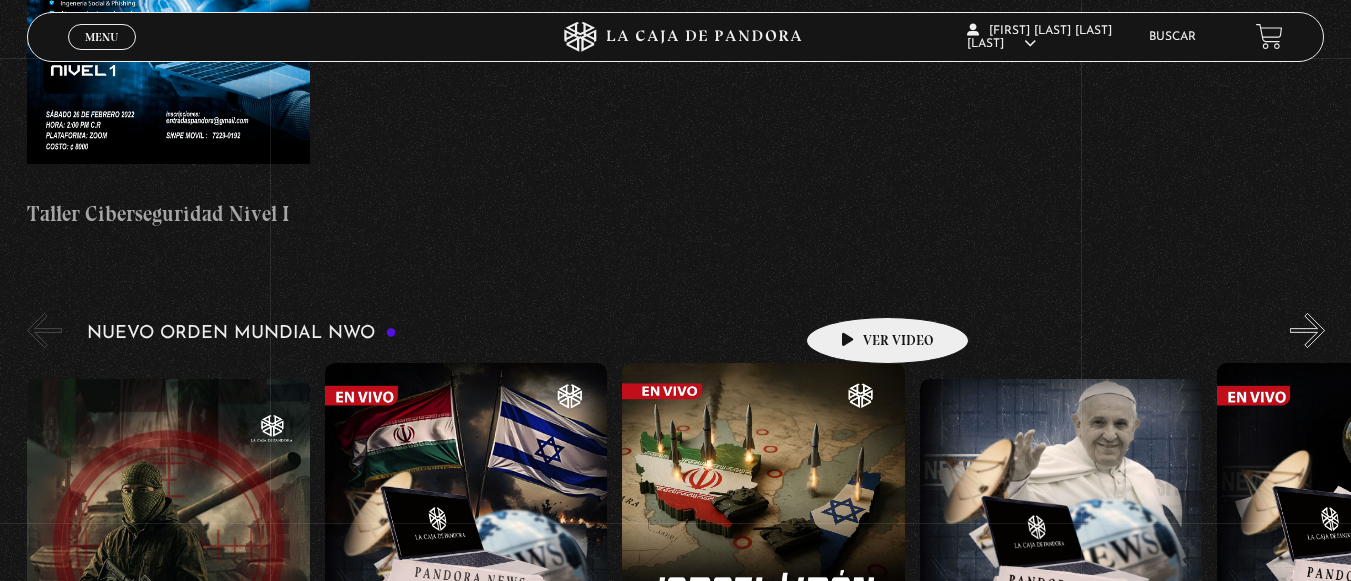 scroll, scrollTop: 1200, scrollLeft: 0, axis: vertical 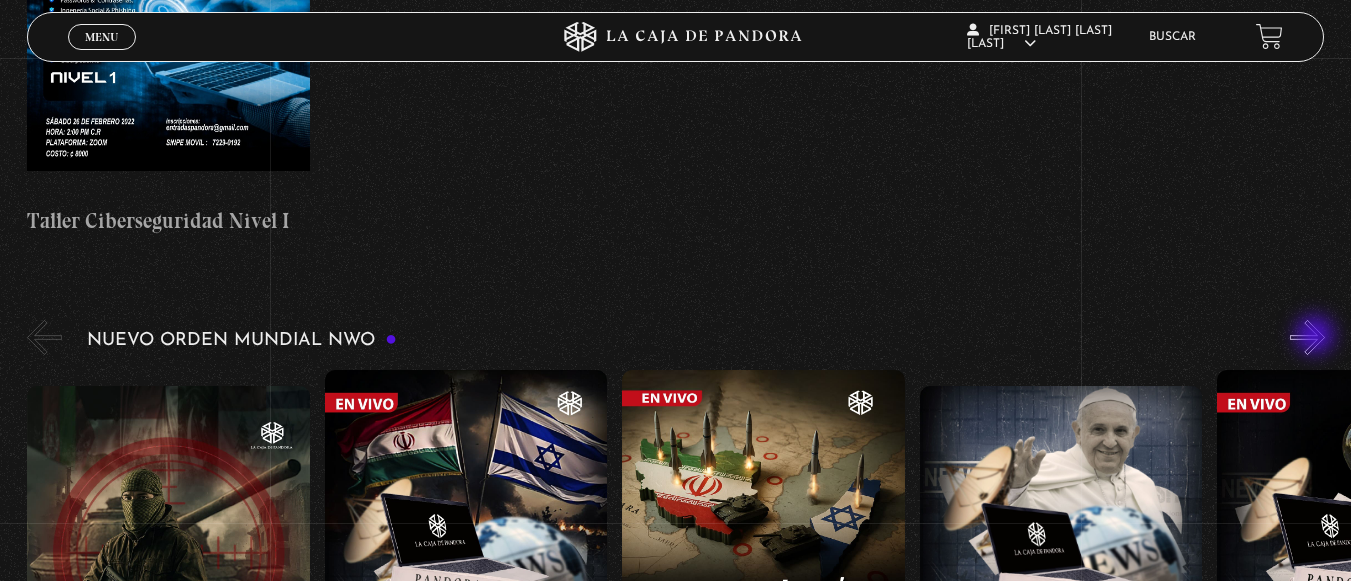 click on "»" at bounding box center (1307, 337) 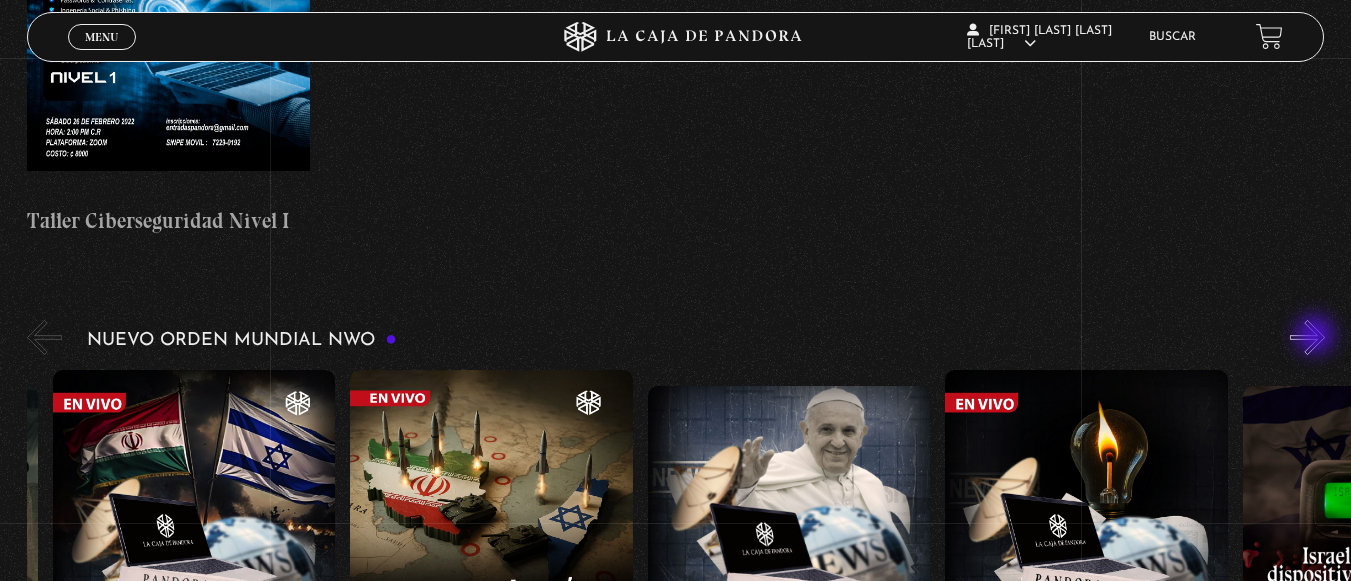 click on "»" at bounding box center [1307, 337] 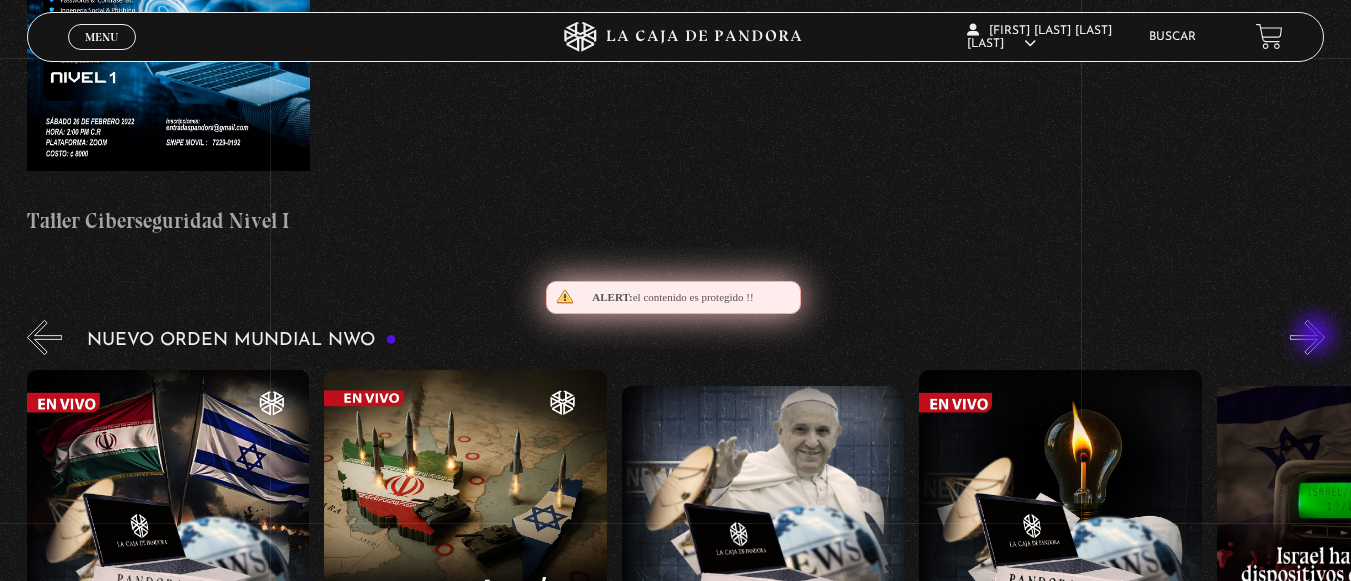 click on "»" at bounding box center [1307, 337] 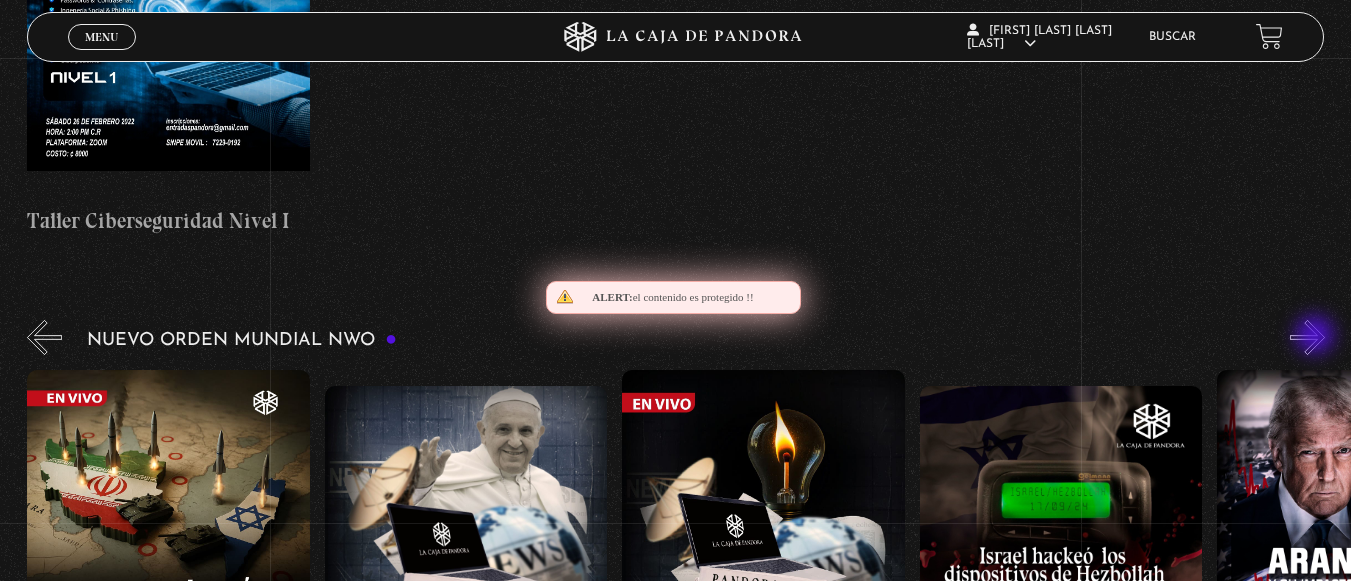 click on "»" at bounding box center [1307, 337] 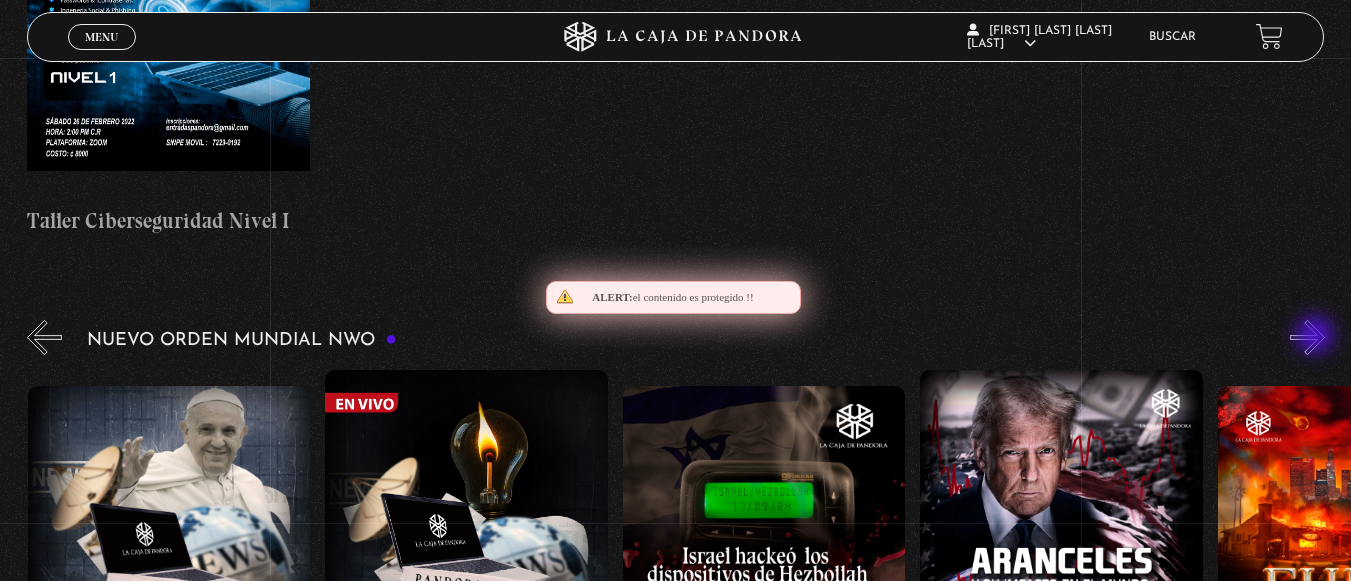 click on "»" at bounding box center [1307, 337] 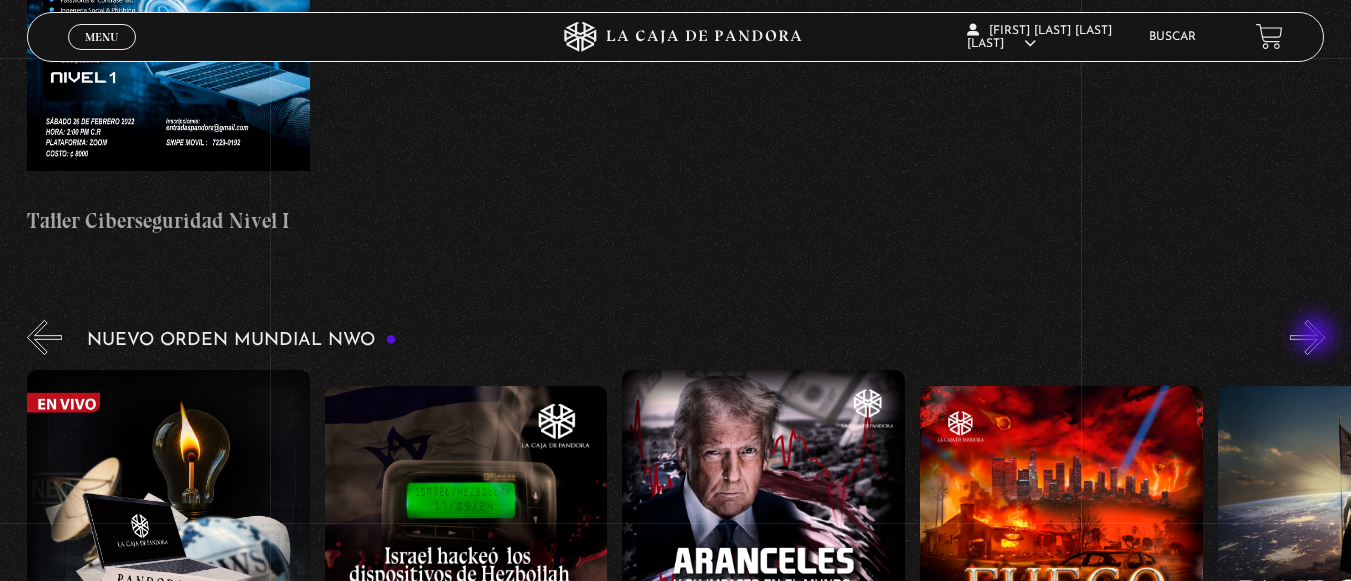 click on "»" at bounding box center [1307, 337] 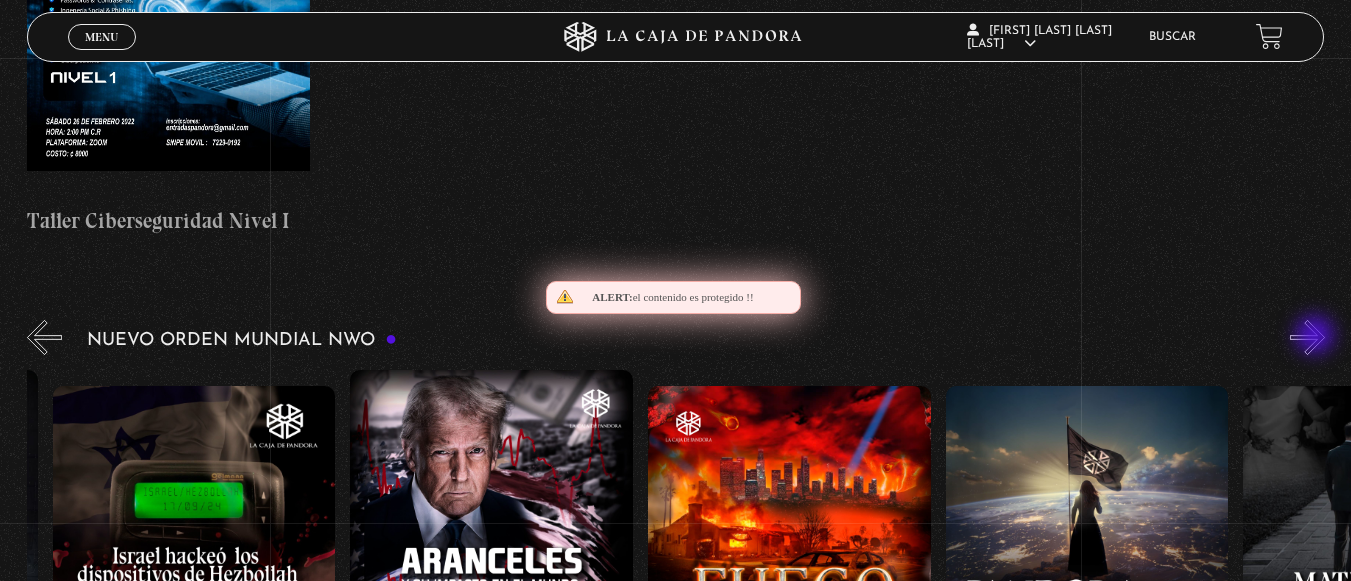 click on "»" at bounding box center [1307, 337] 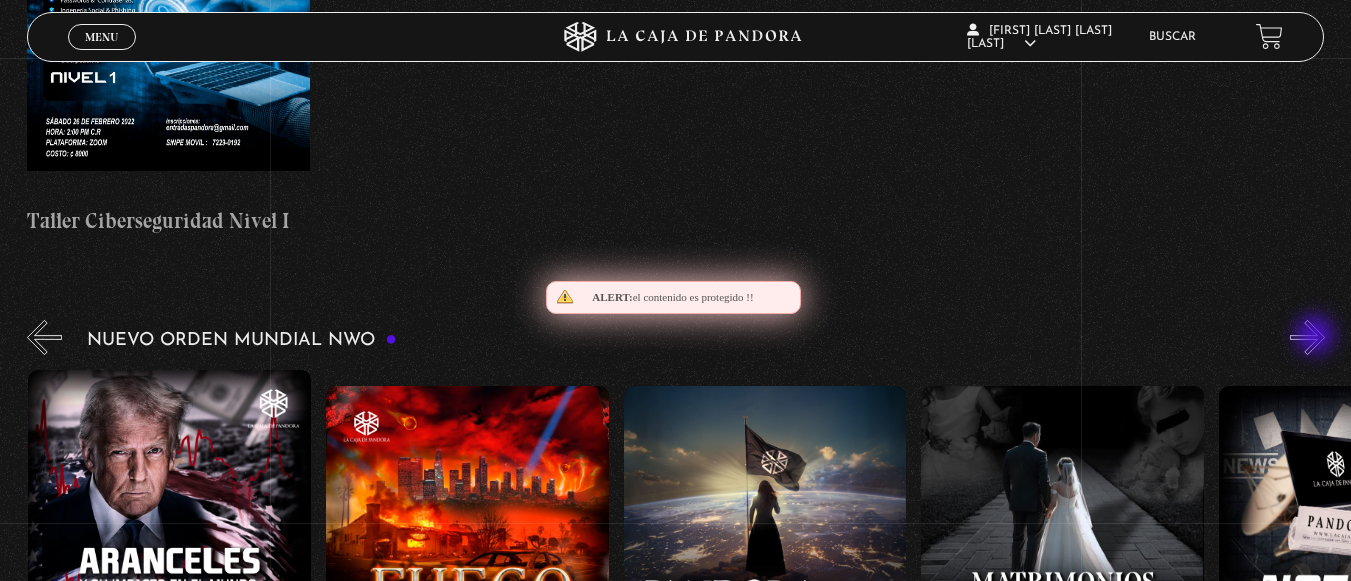 scroll, scrollTop: 0, scrollLeft: 1785, axis: horizontal 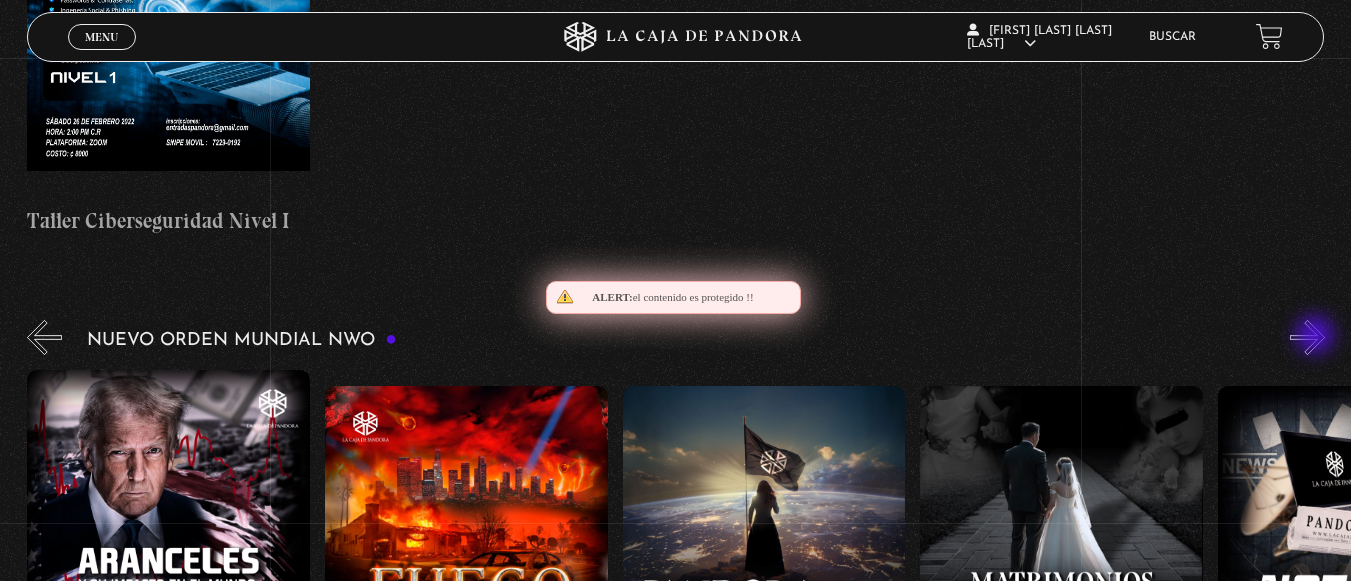 click on "»" at bounding box center [1307, 337] 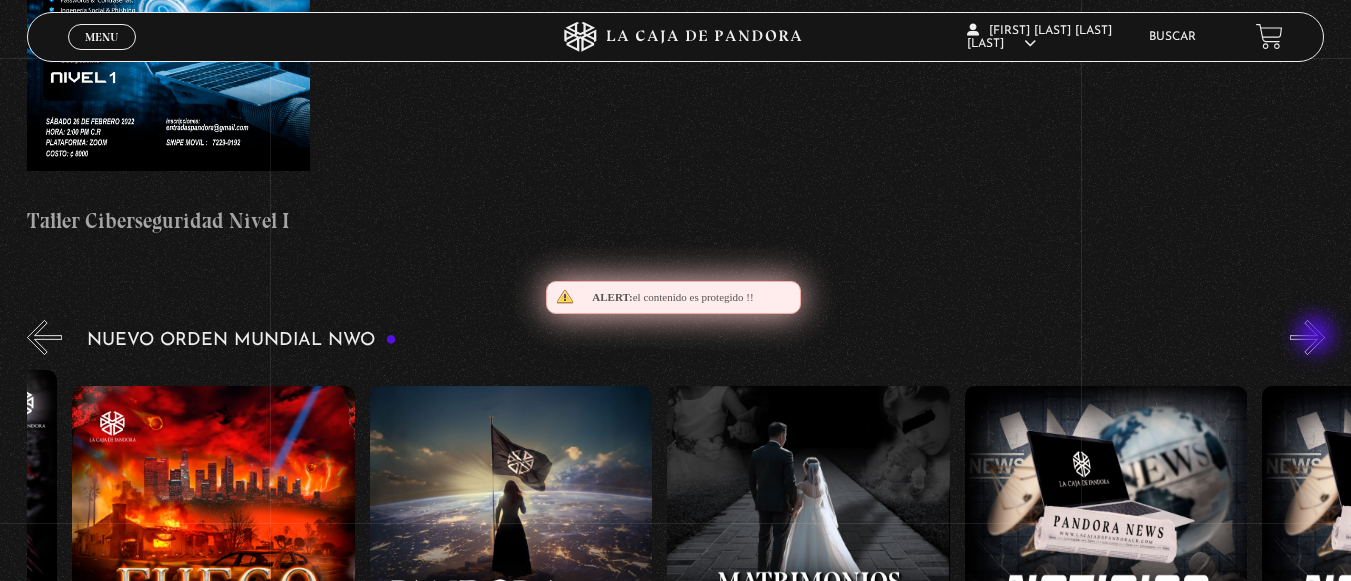 scroll, scrollTop: 0, scrollLeft: 2082, axis: horizontal 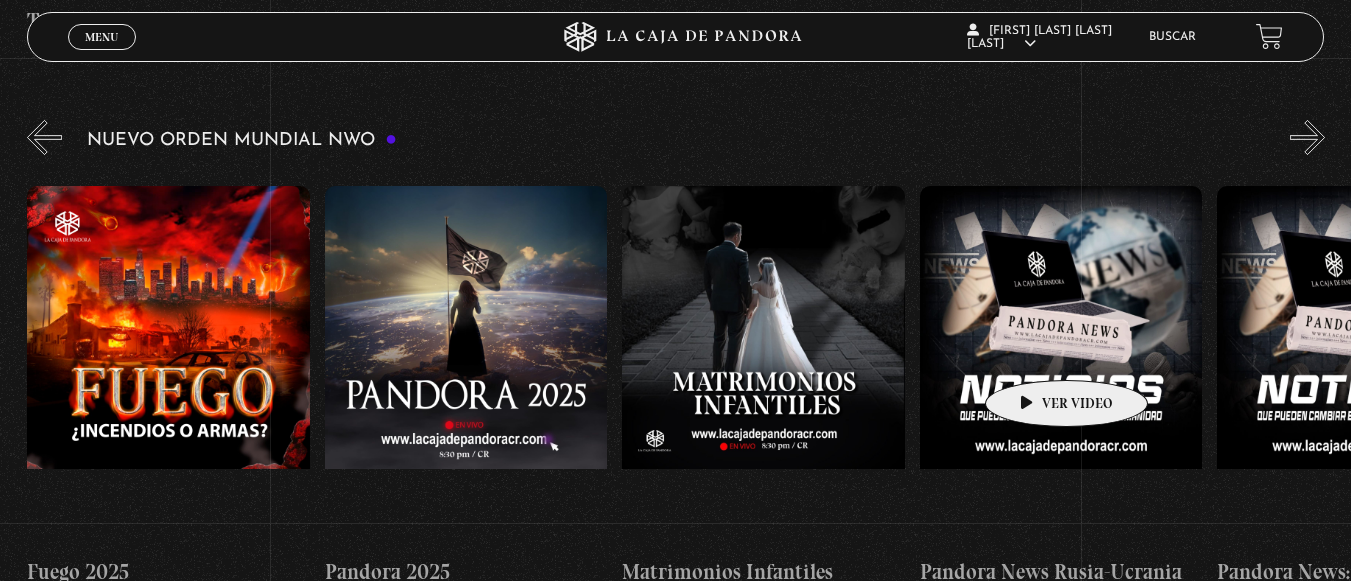 click at bounding box center [1061, 366] 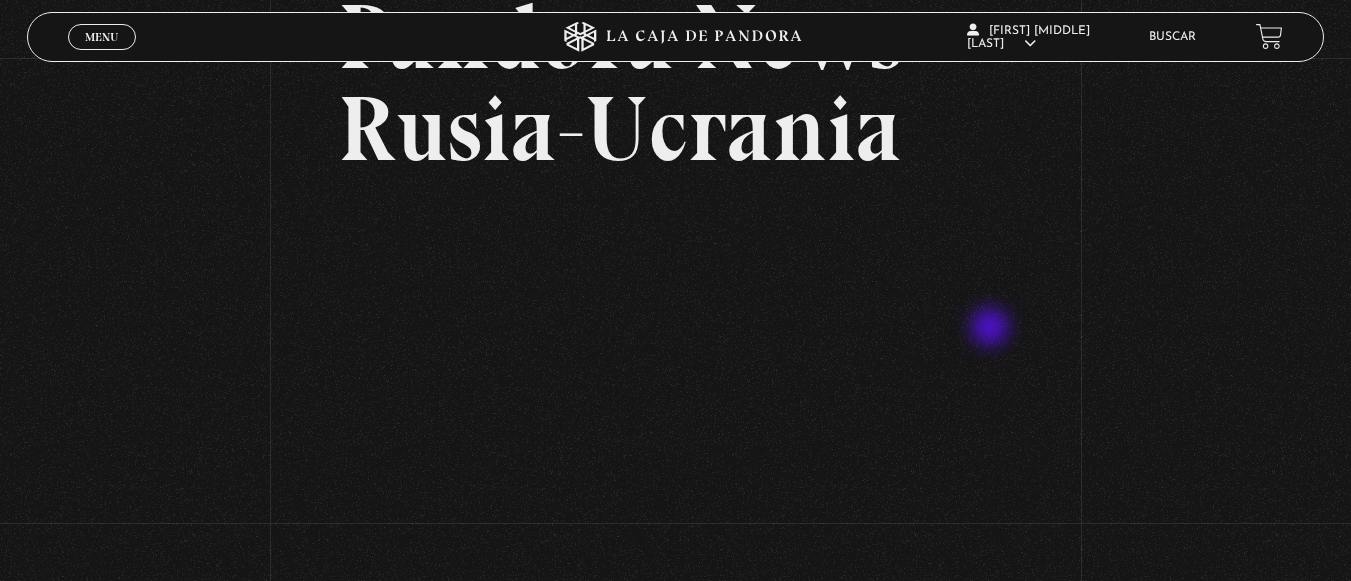 scroll, scrollTop: 200, scrollLeft: 0, axis: vertical 